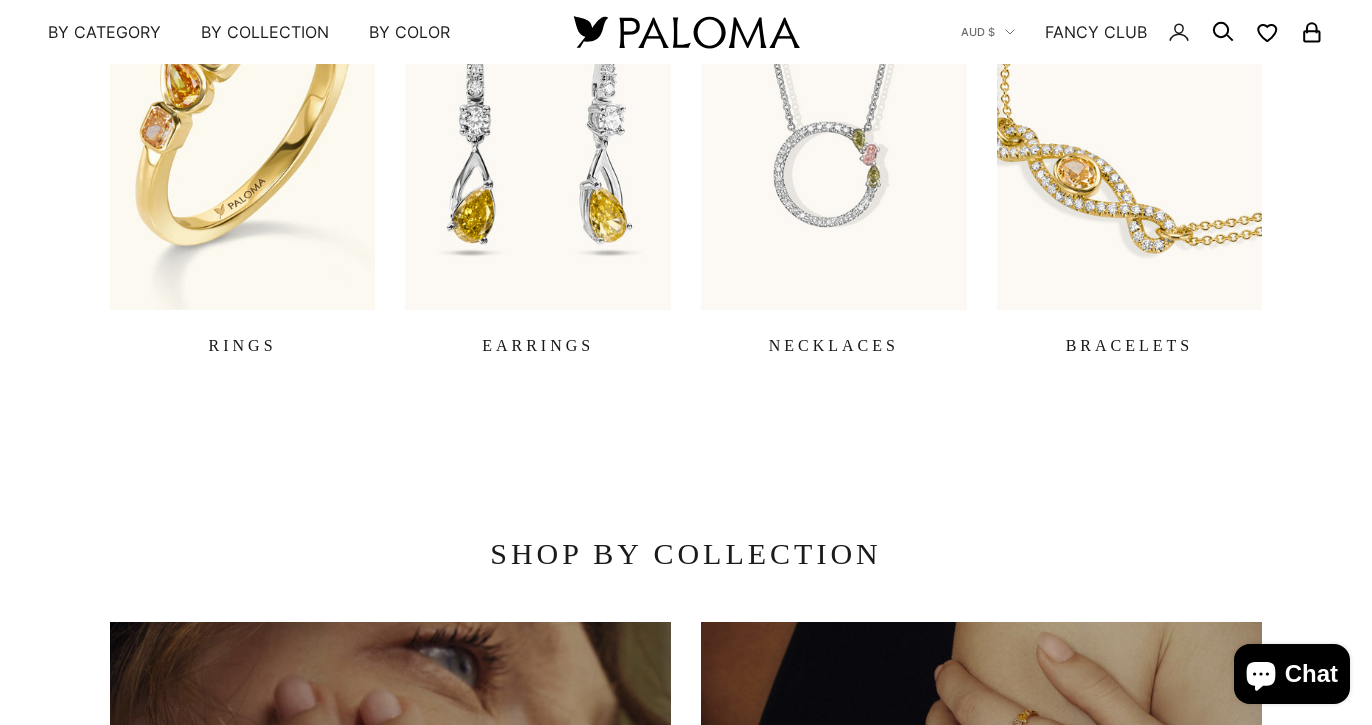 scroll, scrollTop: 911, scrollLeft: 0, axis: vertical 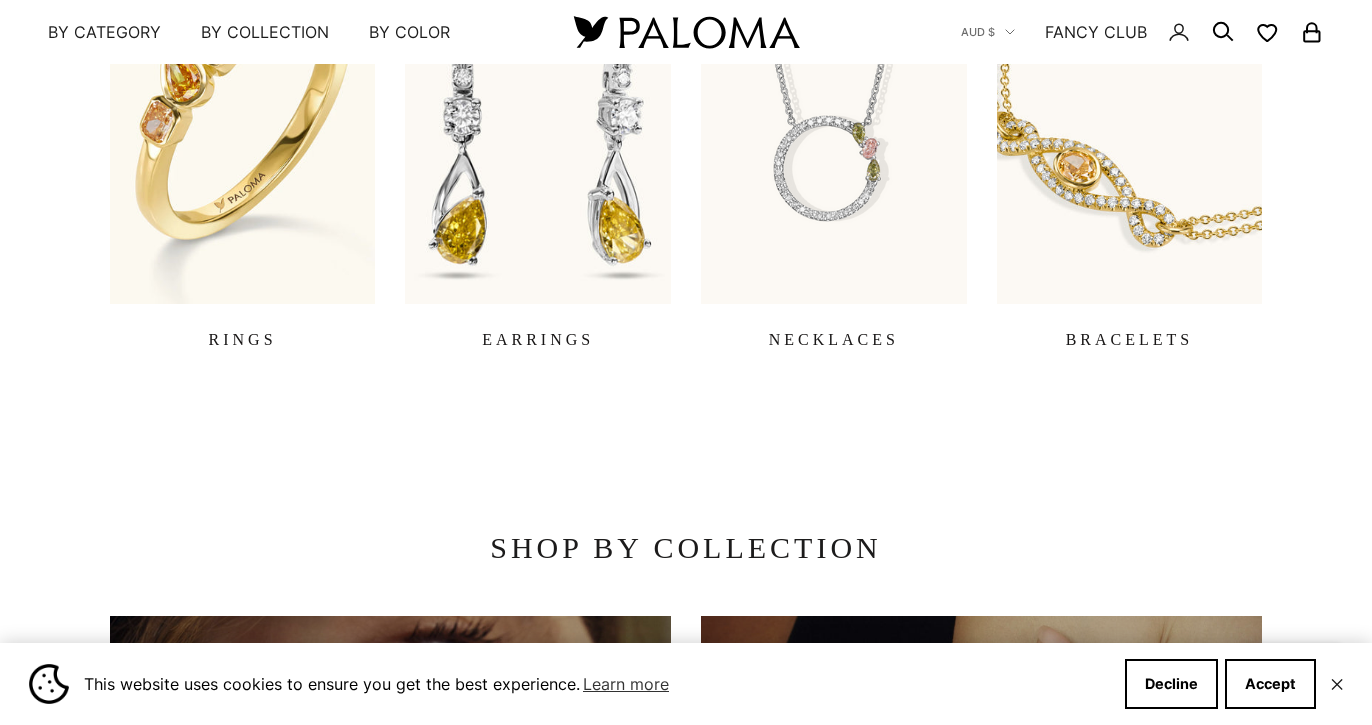 click at bounding box center (538, 104) 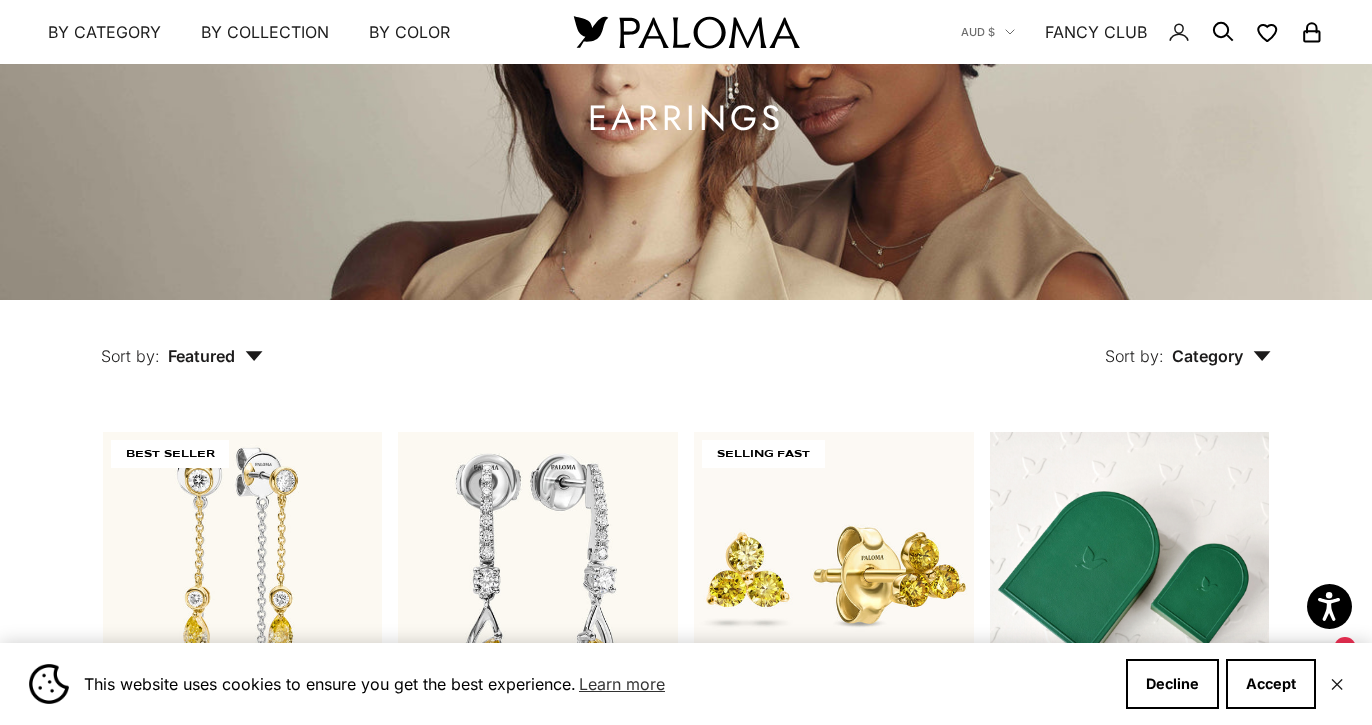 scroll, scrollTop: 0, scrollLeft: 0, axis: both 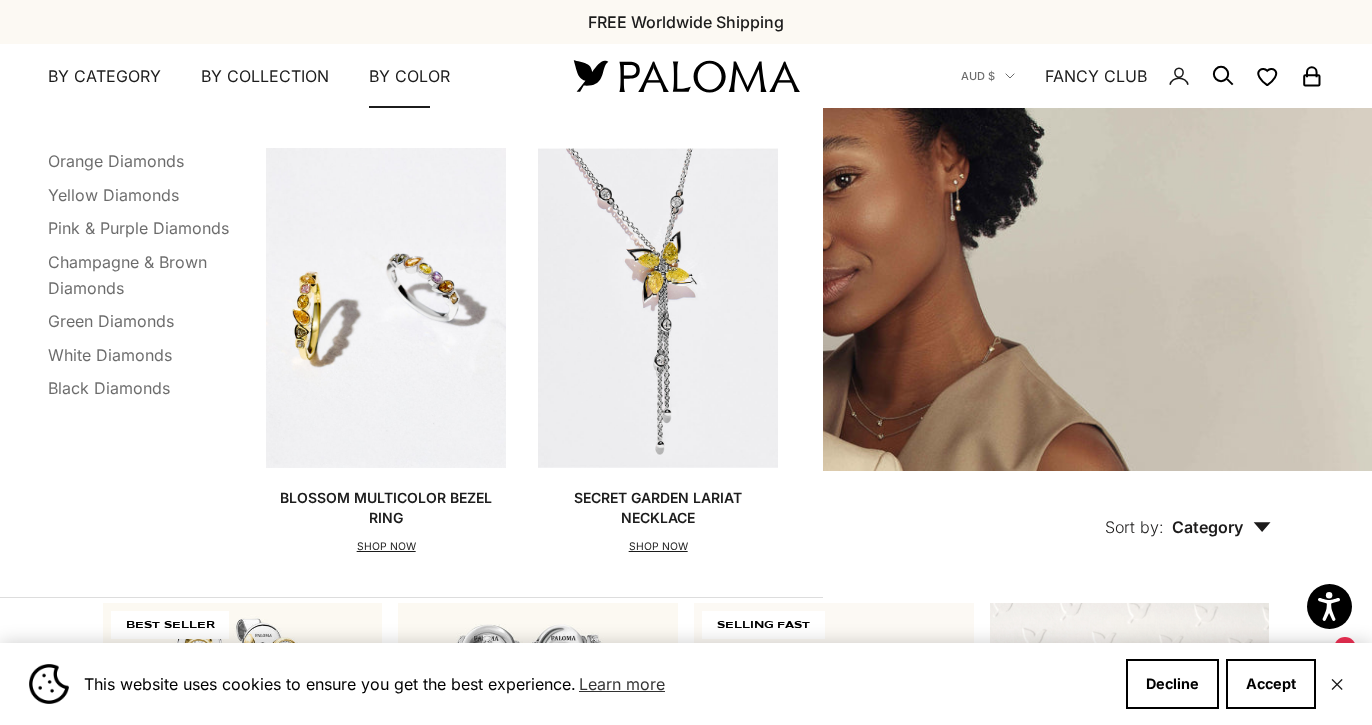 click at bounding box center [658, 308] 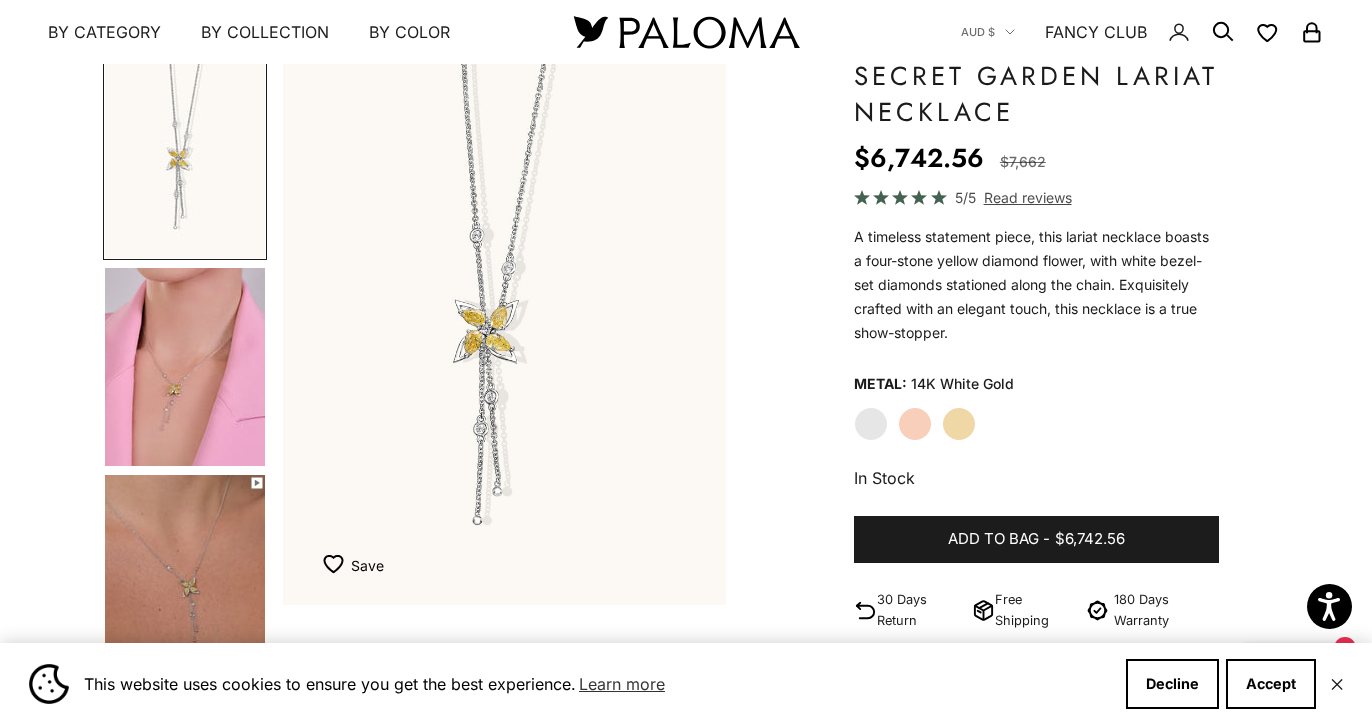 scroll, scrollTop: 0, scrollLeft: 0, axis: both 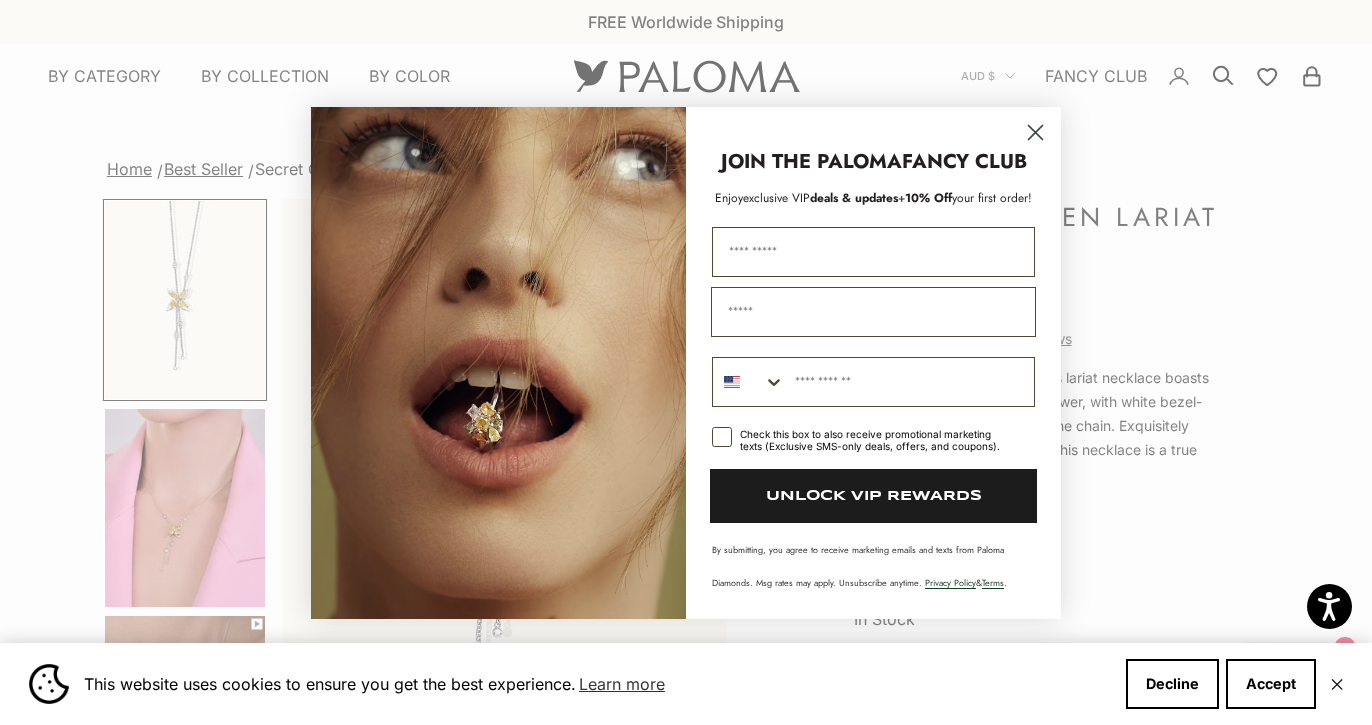 click 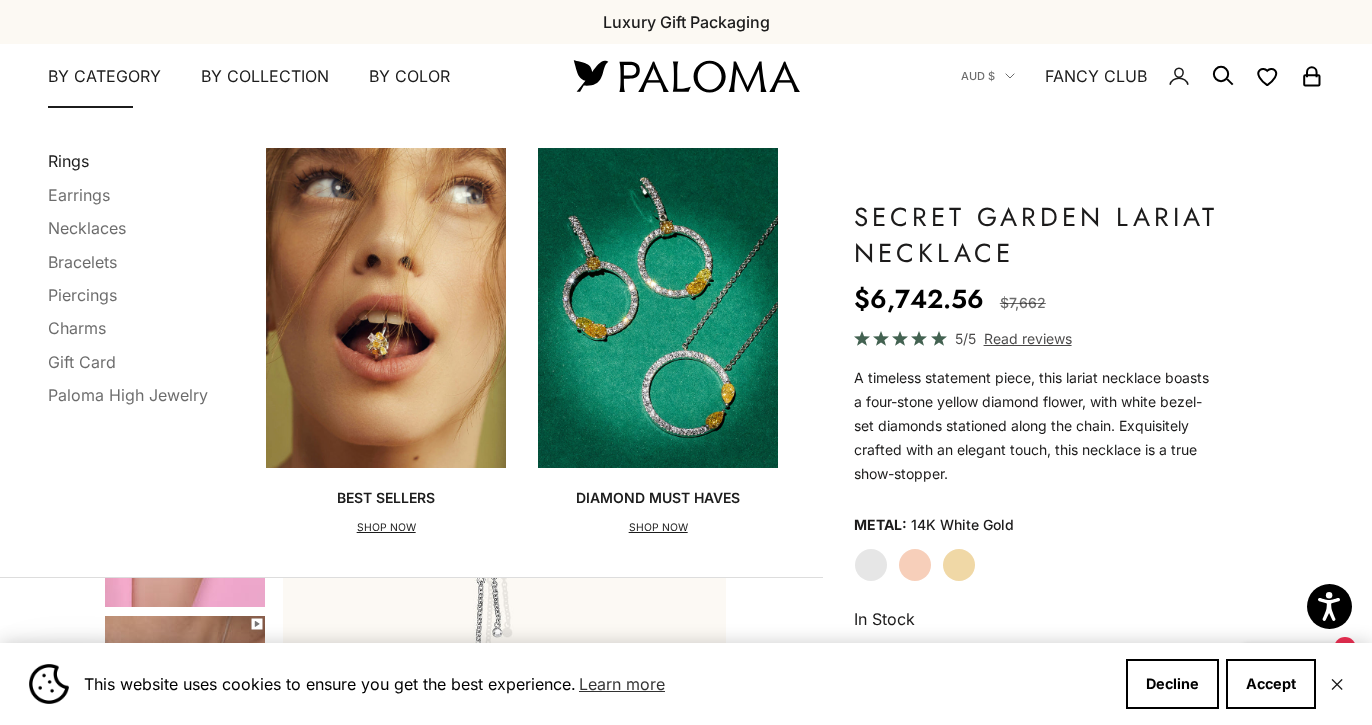 click on "Rings" at bounding box center [68, 161] 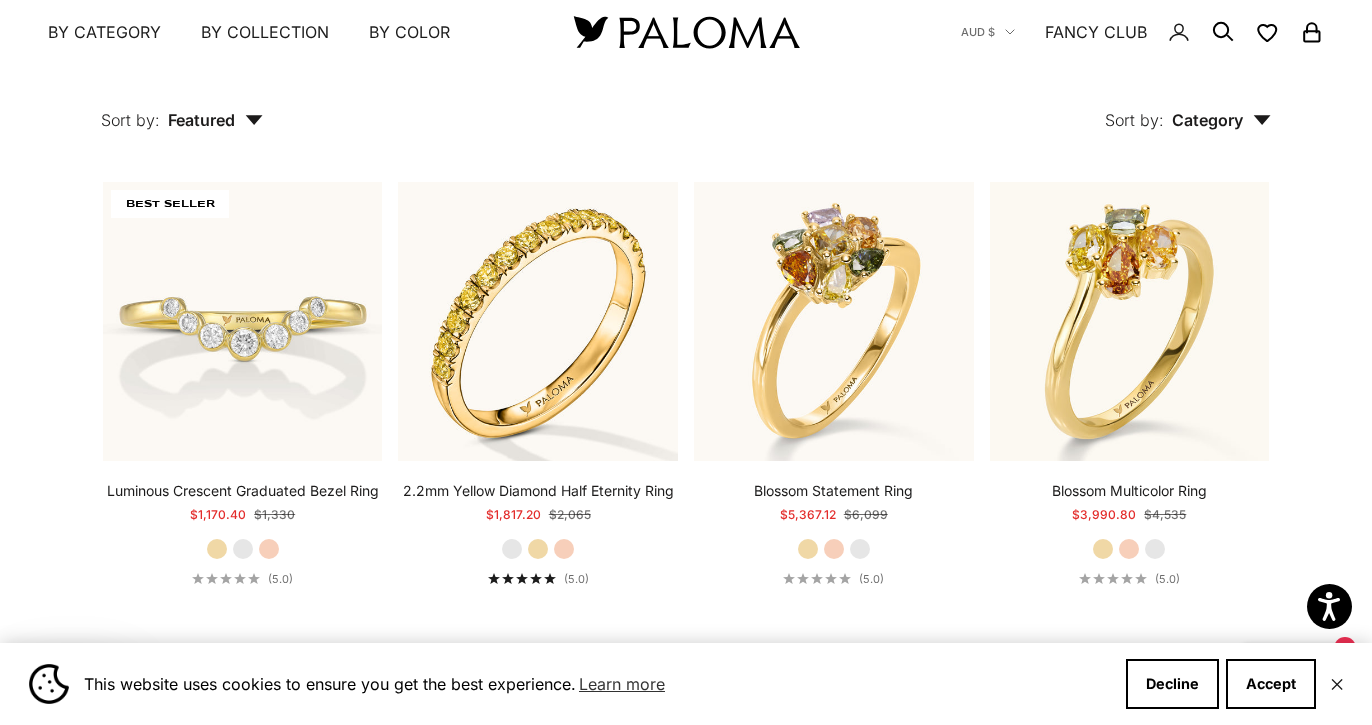 scroll, scrollTop: 903, scrollLeft: 0, axis: vertical 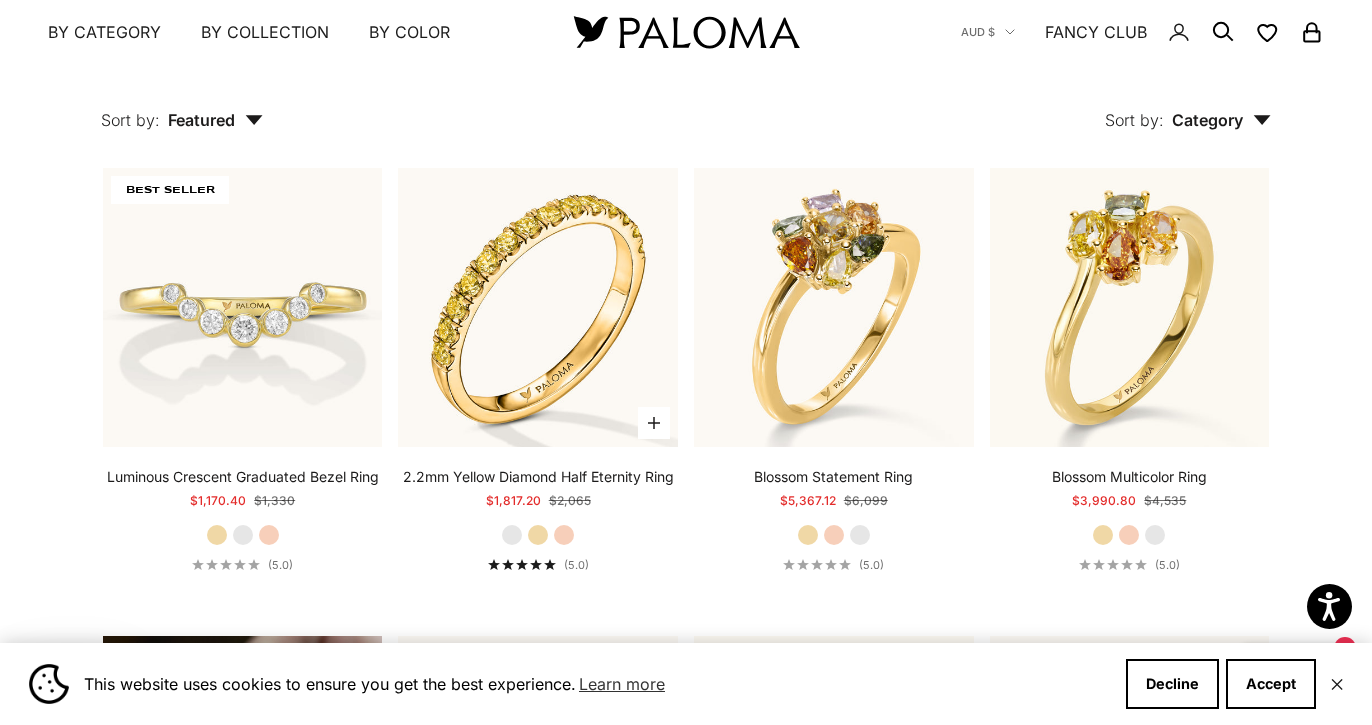 click on "White Gold" at bounding box center (512, 535) 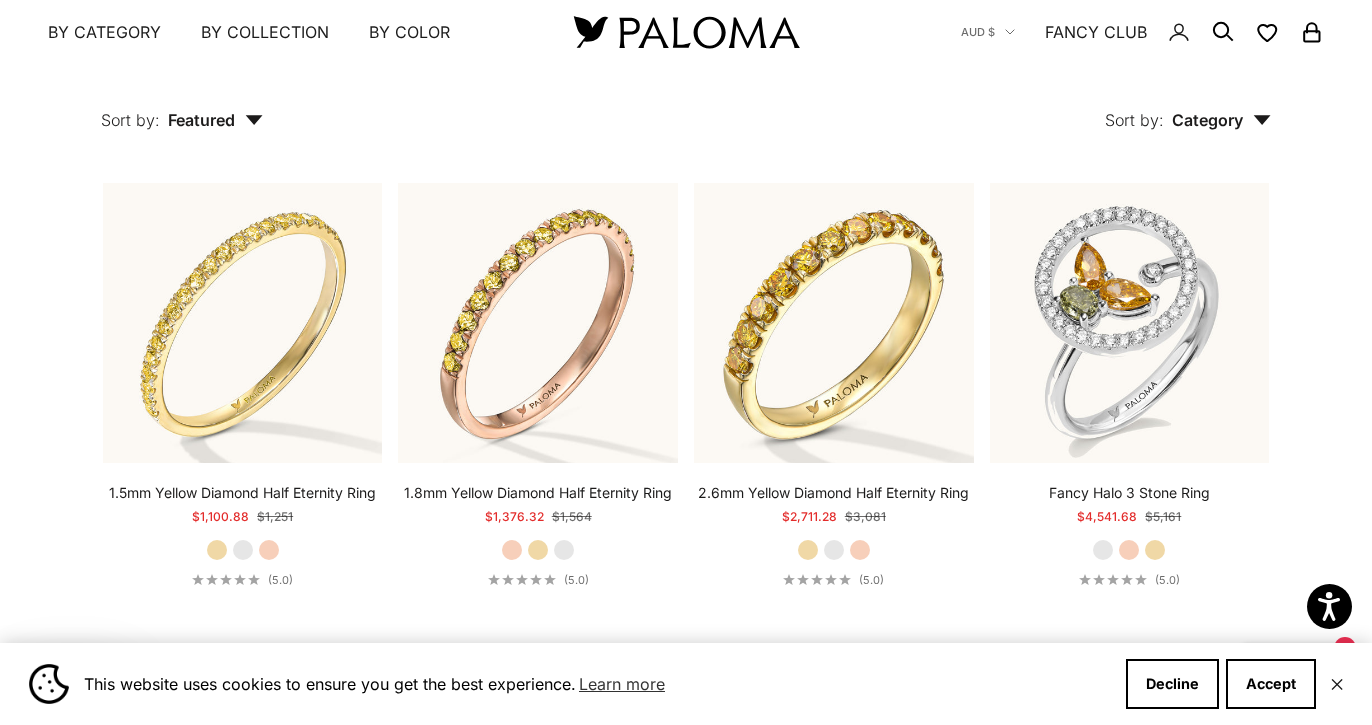 scroll, scrollTop: 3719, scrollLeft: 0, axis: vertical 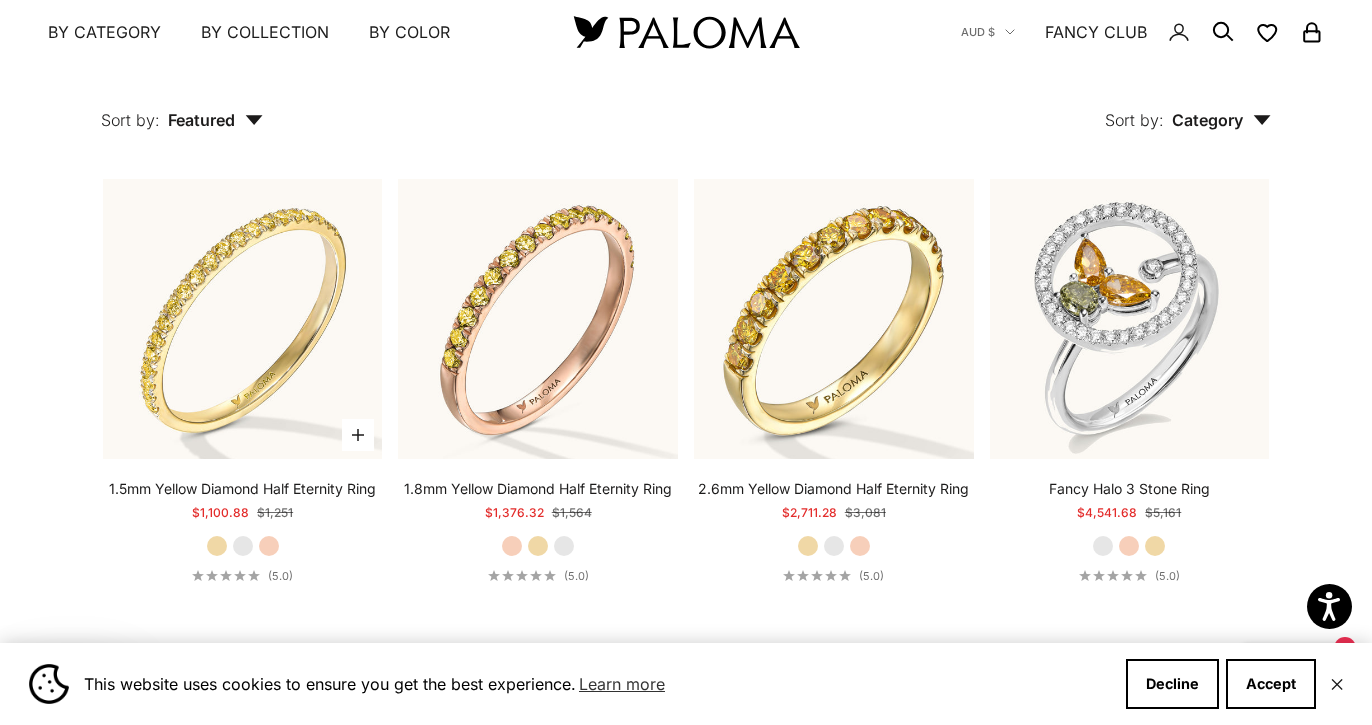 click on "White Gold" at bounding box center (243, 546) 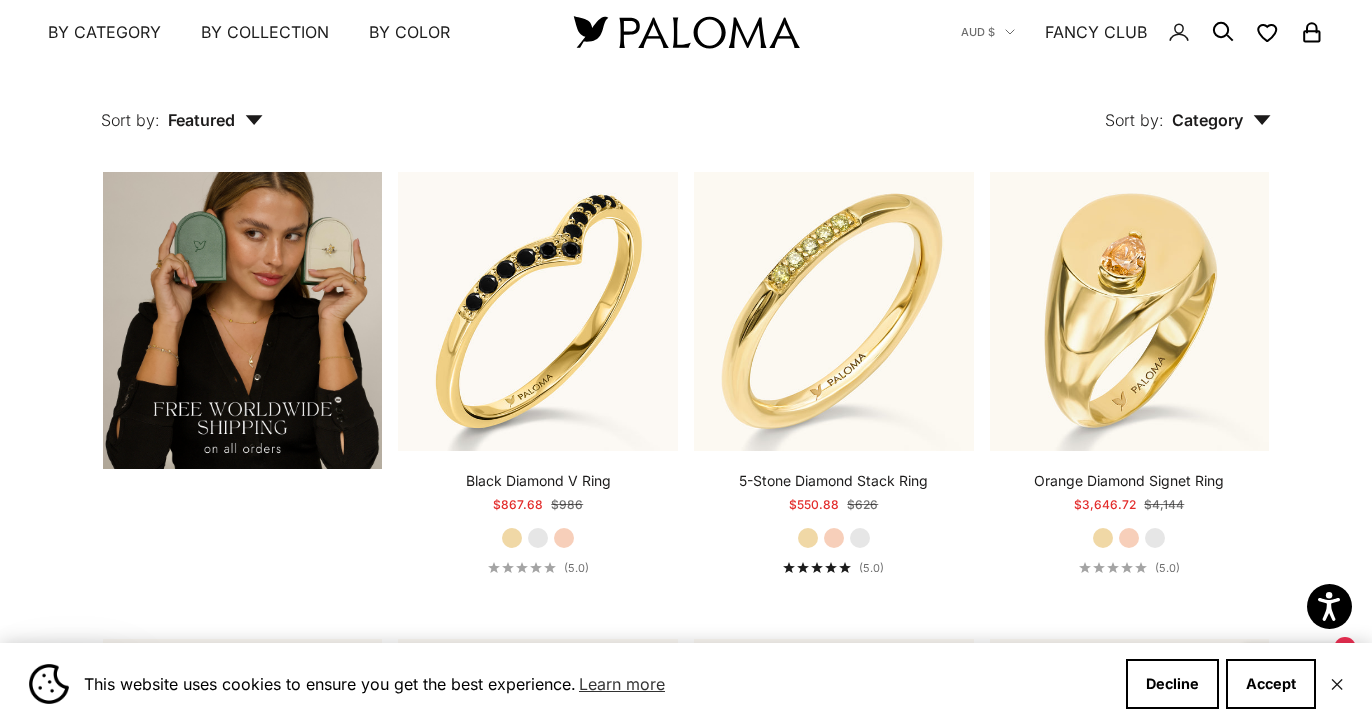 scroll, scrollTop: 2915, scrollLeft: 0, axis: vertical 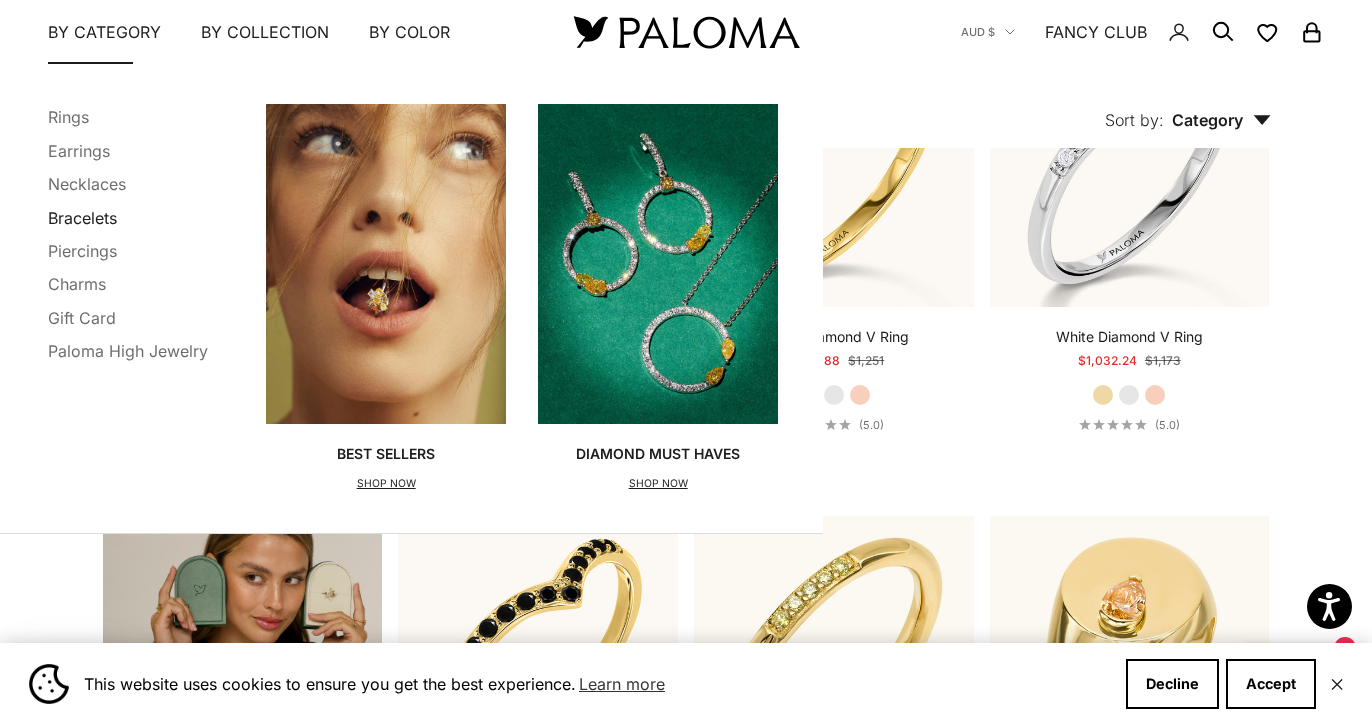click on "Bracelets" at bounding box center (82, 217) 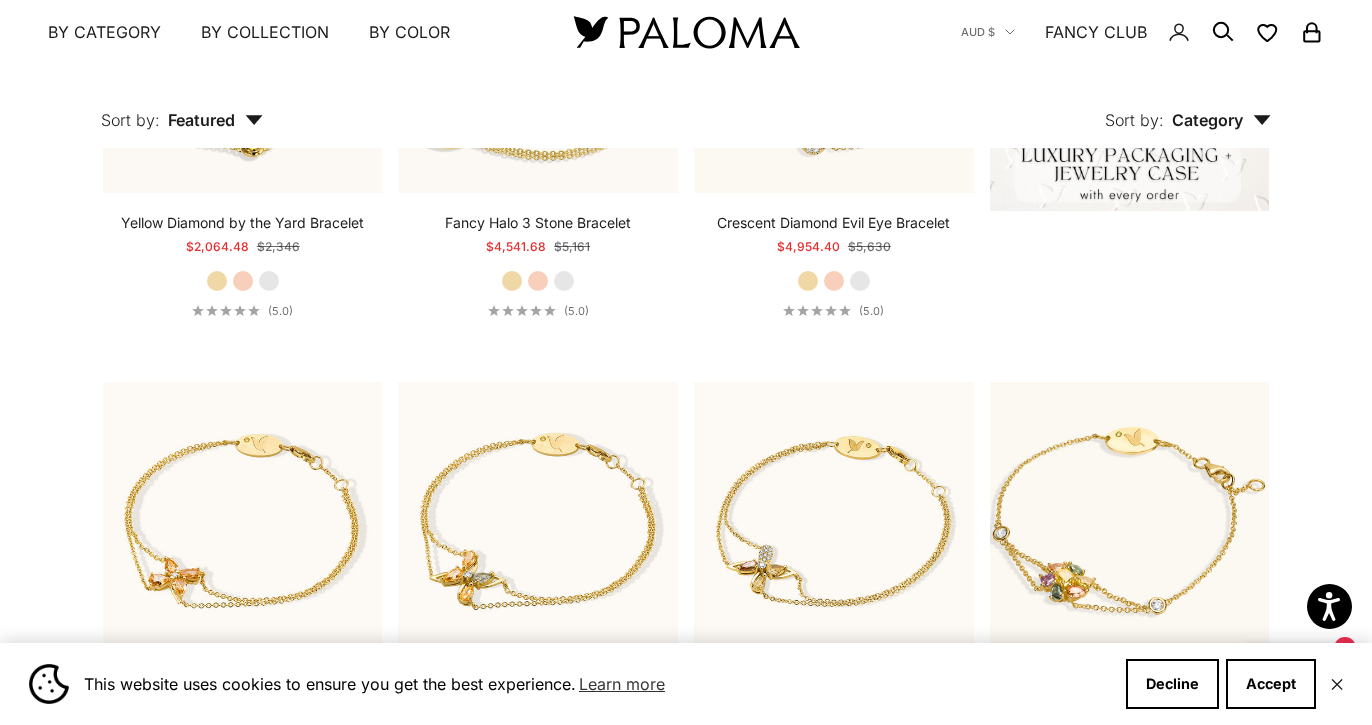 scroll, scrollTop: 0, scrollLeft: 0, axis: both 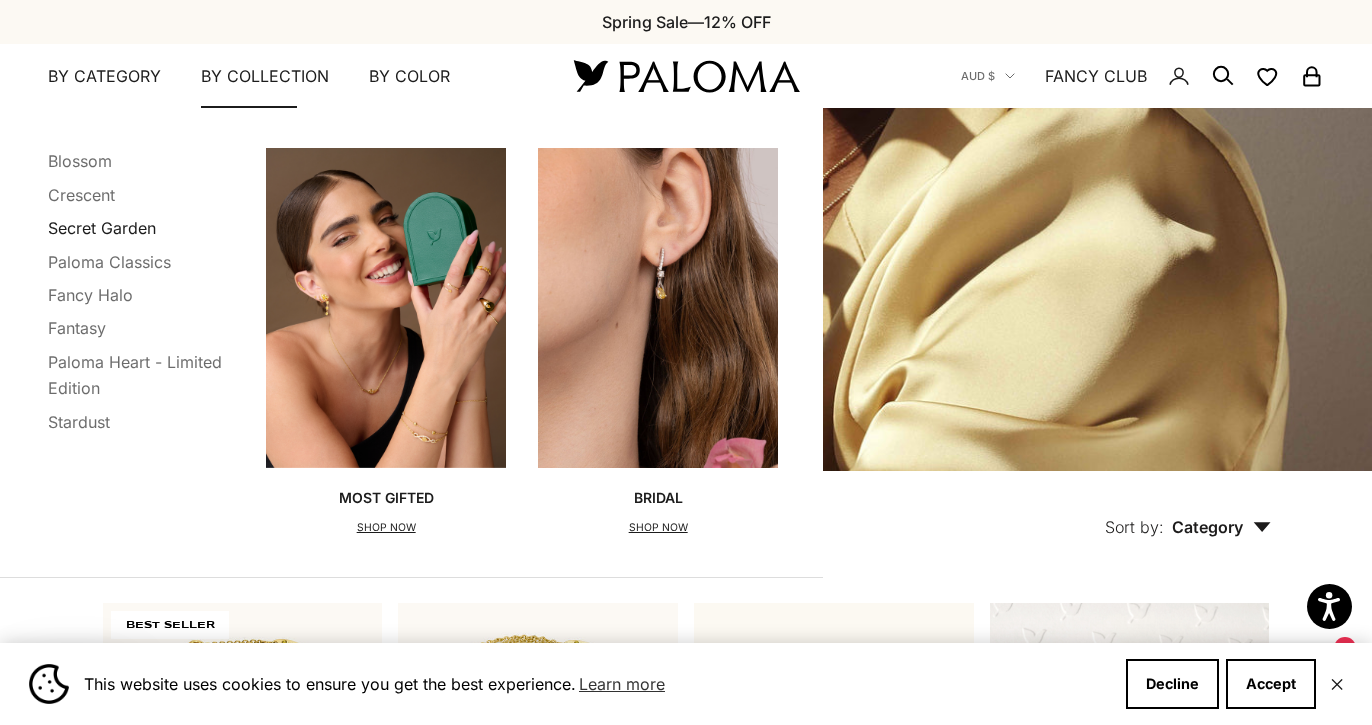 click on "Secret Garden" at bounding box center (102, 228) 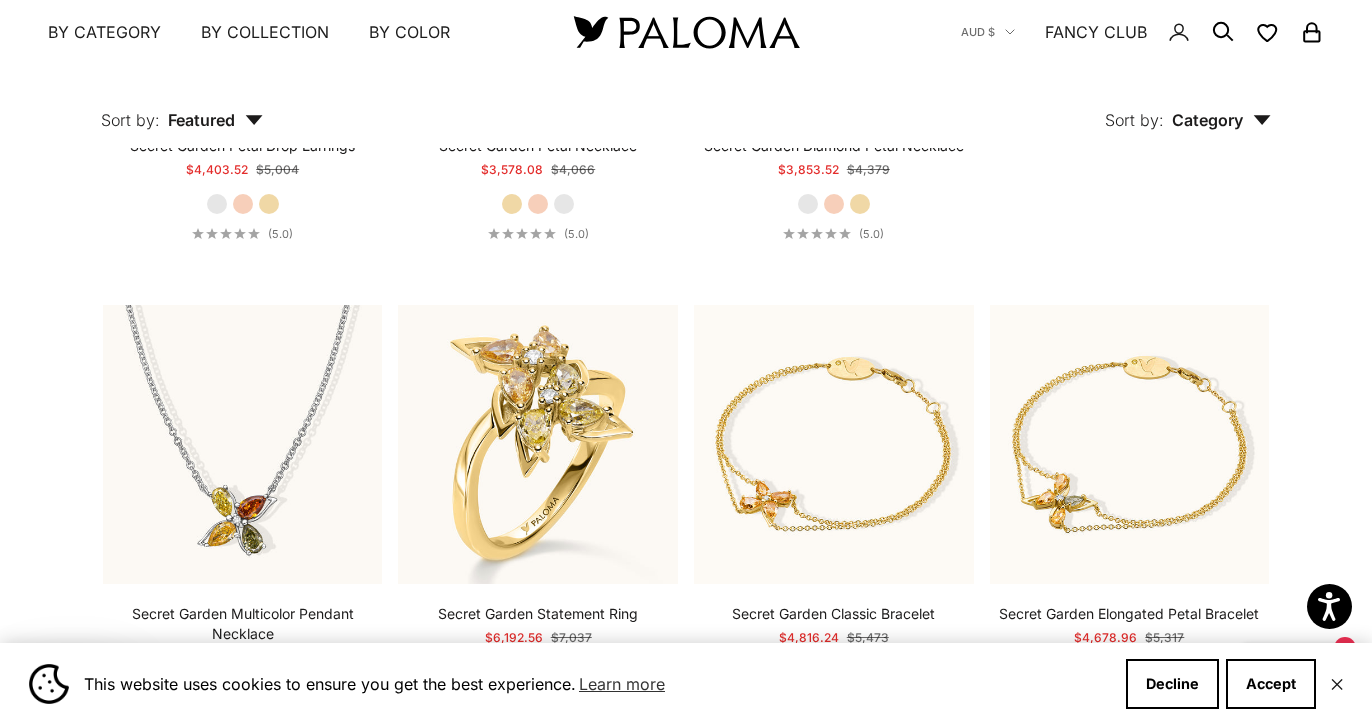 scroll, scrollTop: 0, scrollLeft: 0, axis: both 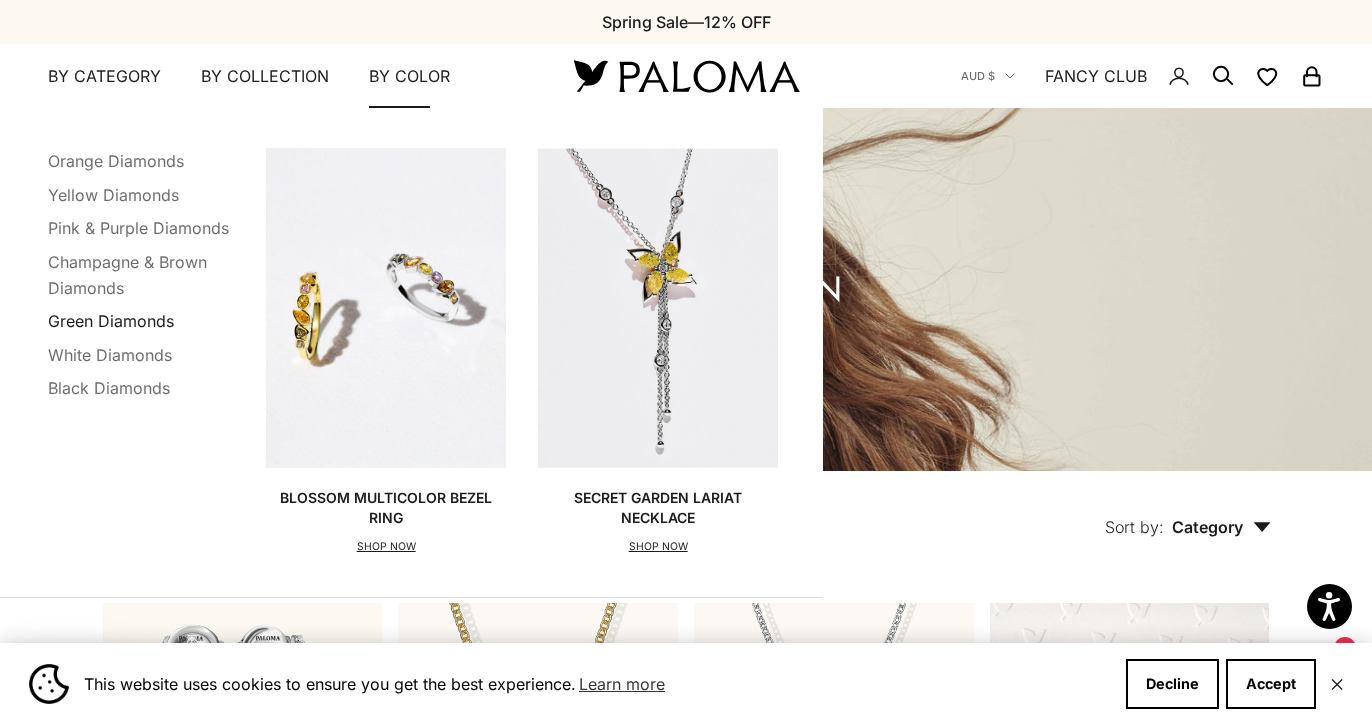 click on "Green Diamonds" at bounding box center (111, 321) 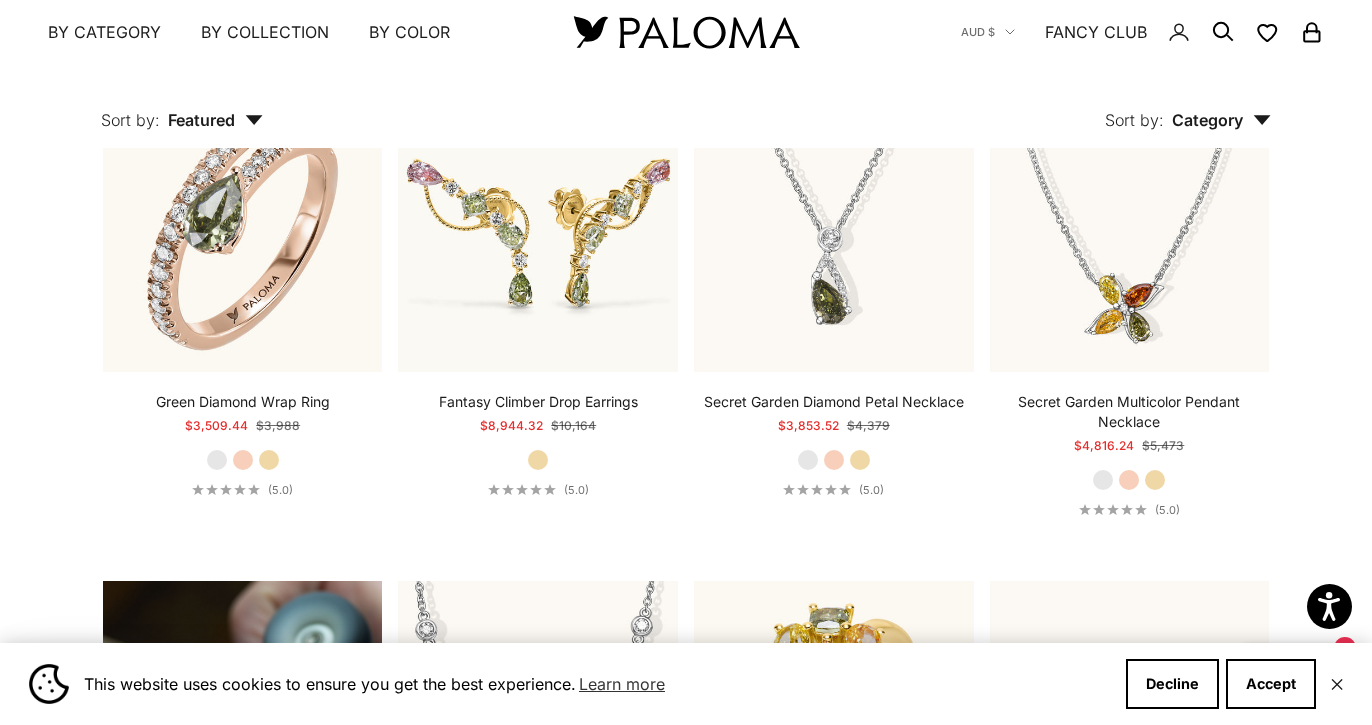 scroll, scrollTop: 928, scrollLeft: 0, axis: vertical 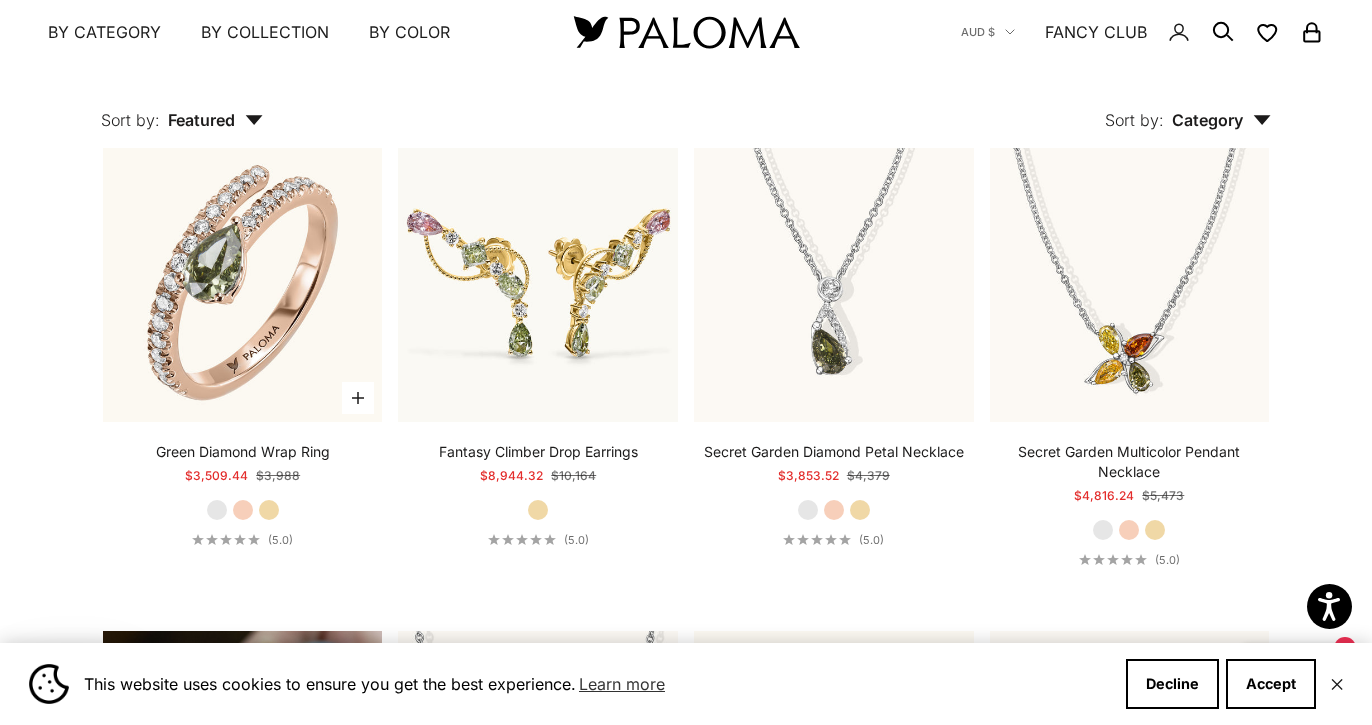 click on "White Gold" at bounding box center (217, 510) 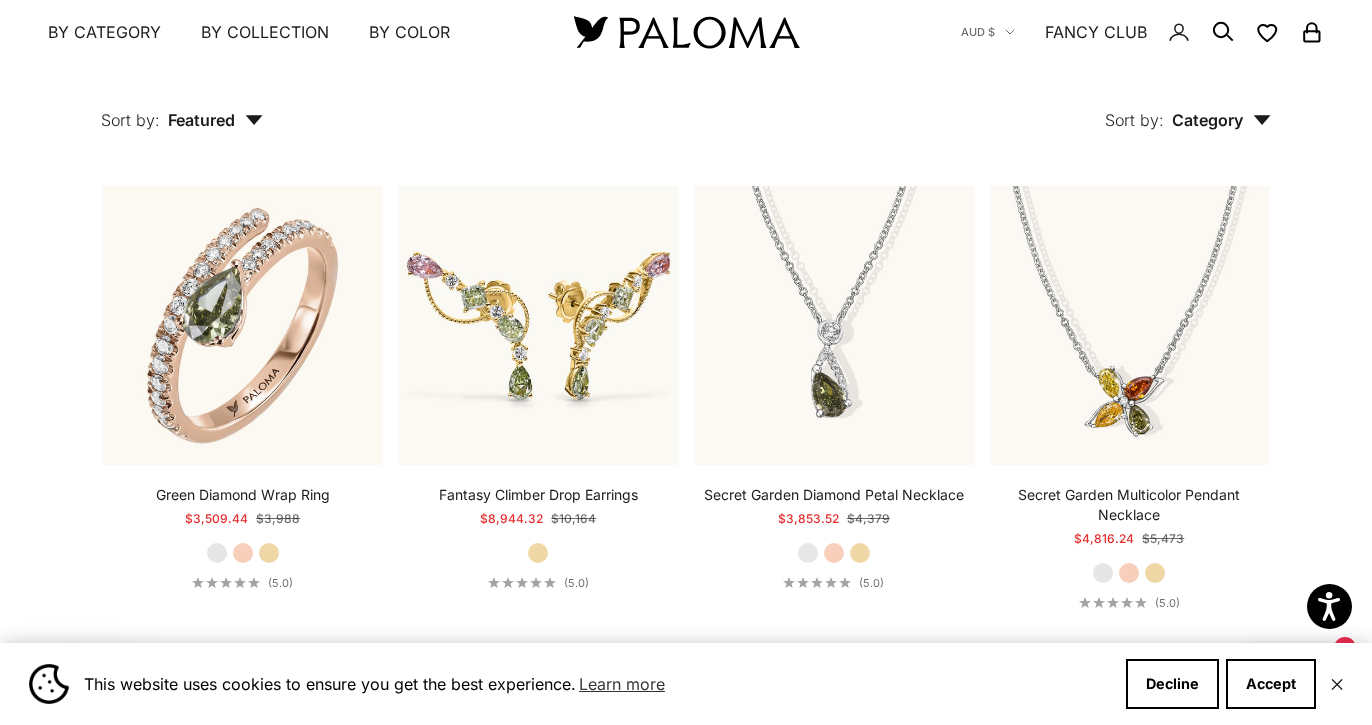scroll, scrollTop: 89, scrollLeft: 0, axis: vertical 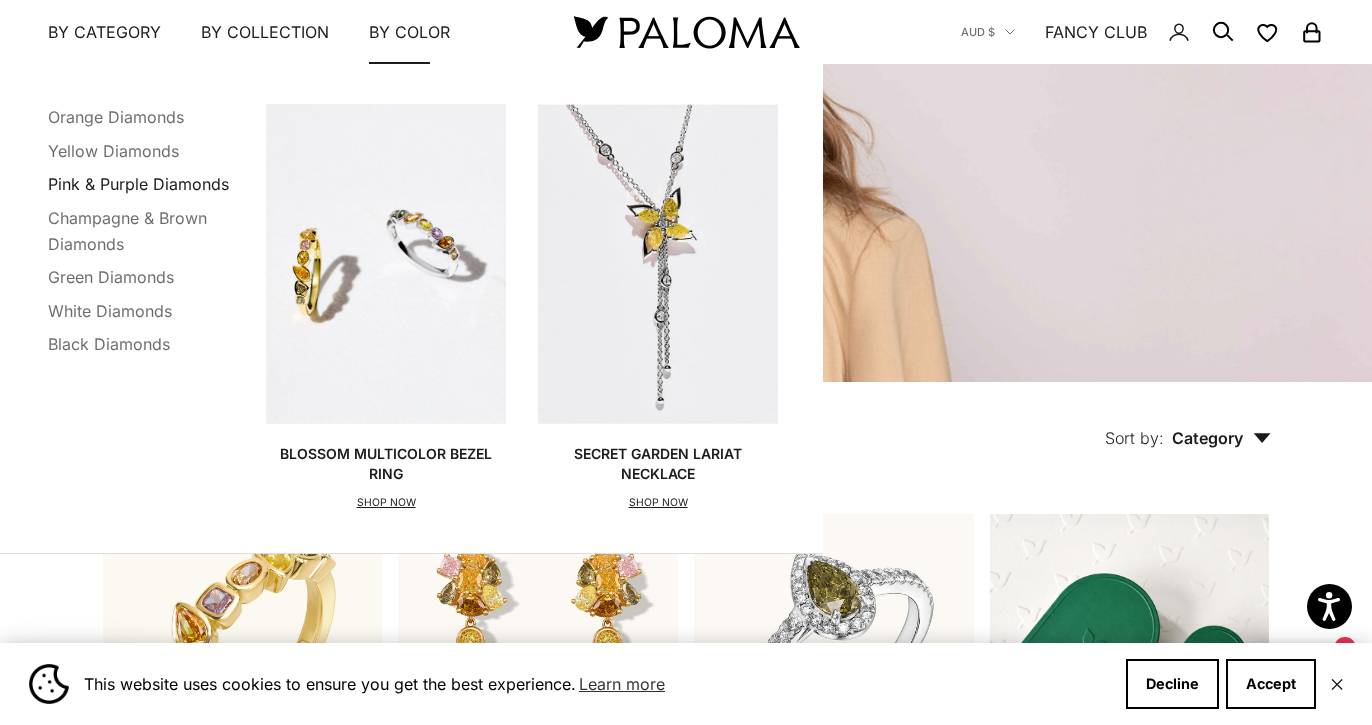 click on "Pink & Purple Diamonds" at bounding box center [138, 184] 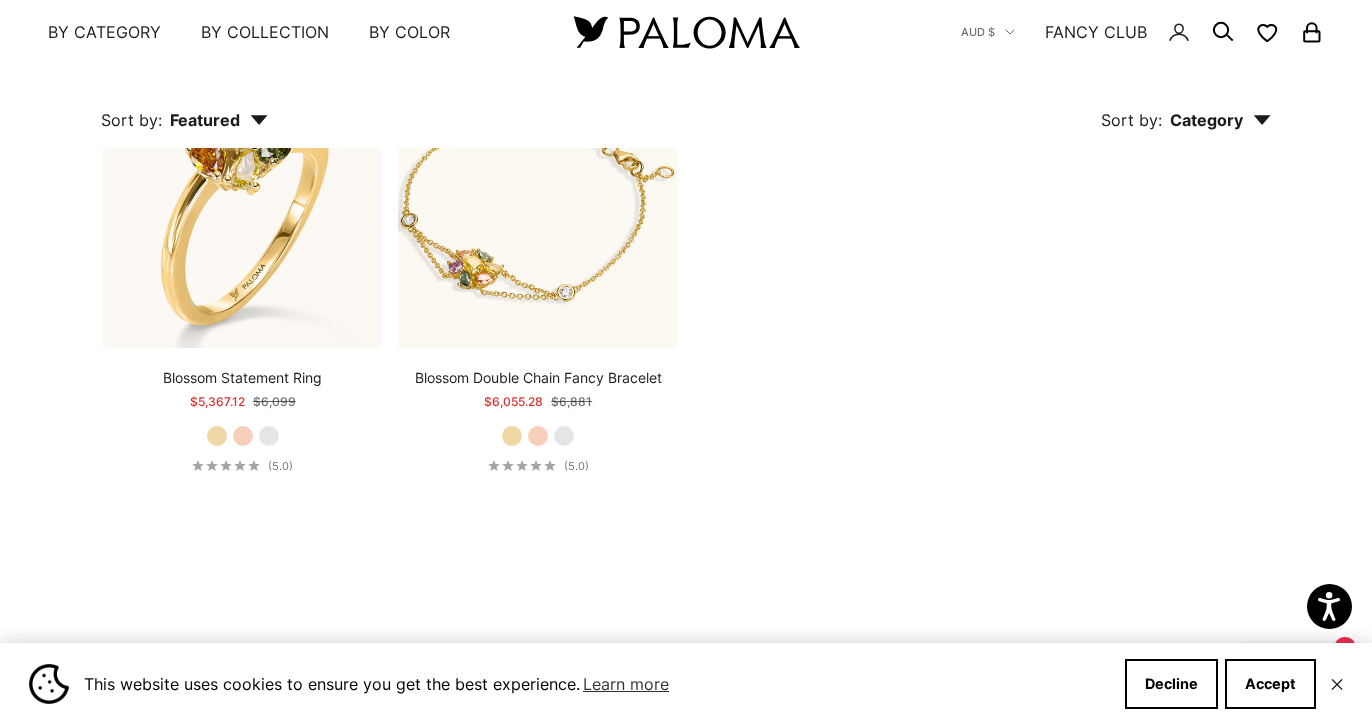 scroll, scrollTop: 0, scrollLeft: 0, axis: both 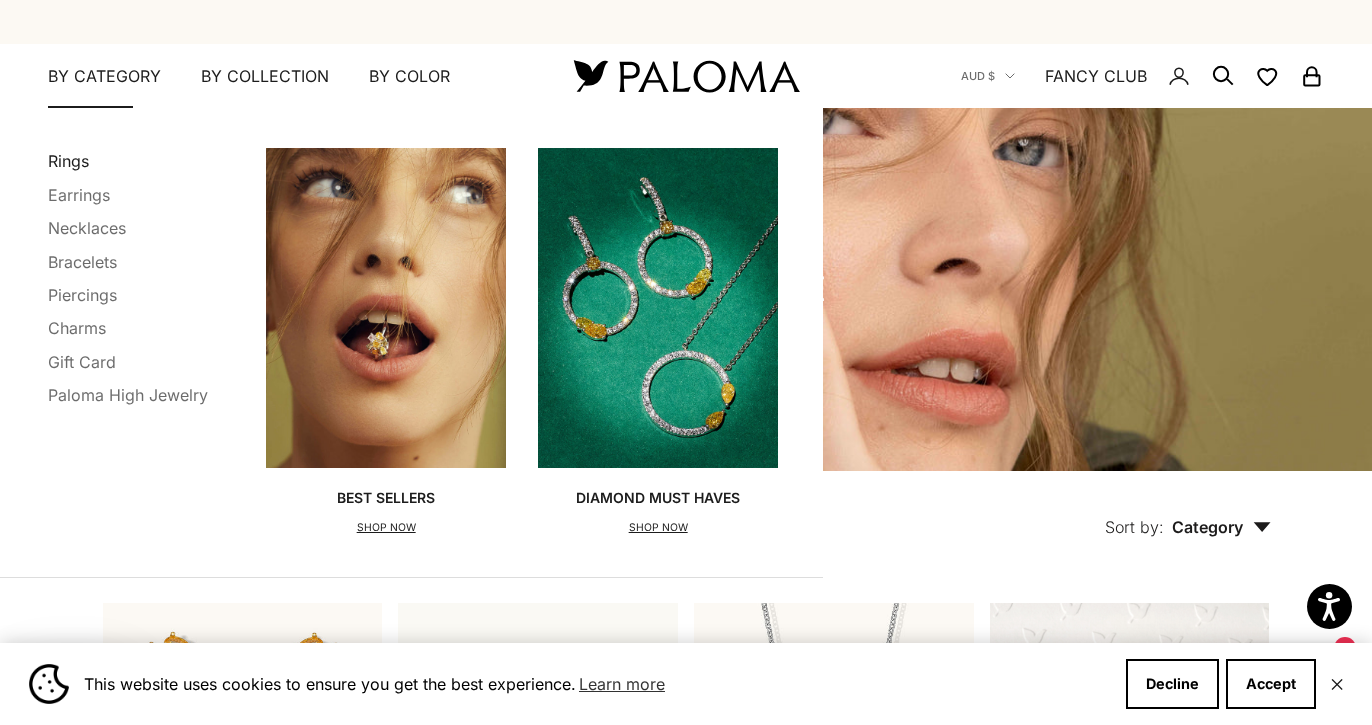 click on "Rings" at bounding box center (68, 161) 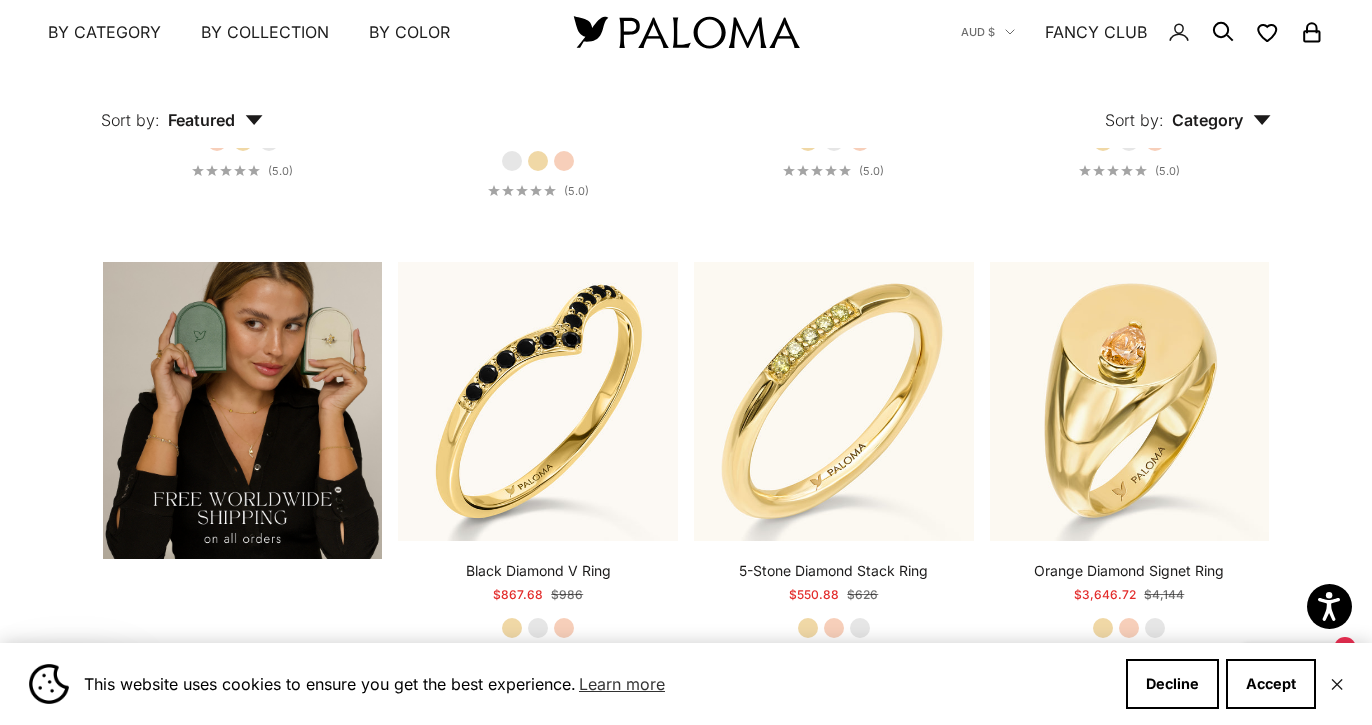 scroll, scrollTop: 3233, scrollLeft: 0, axis: vertical 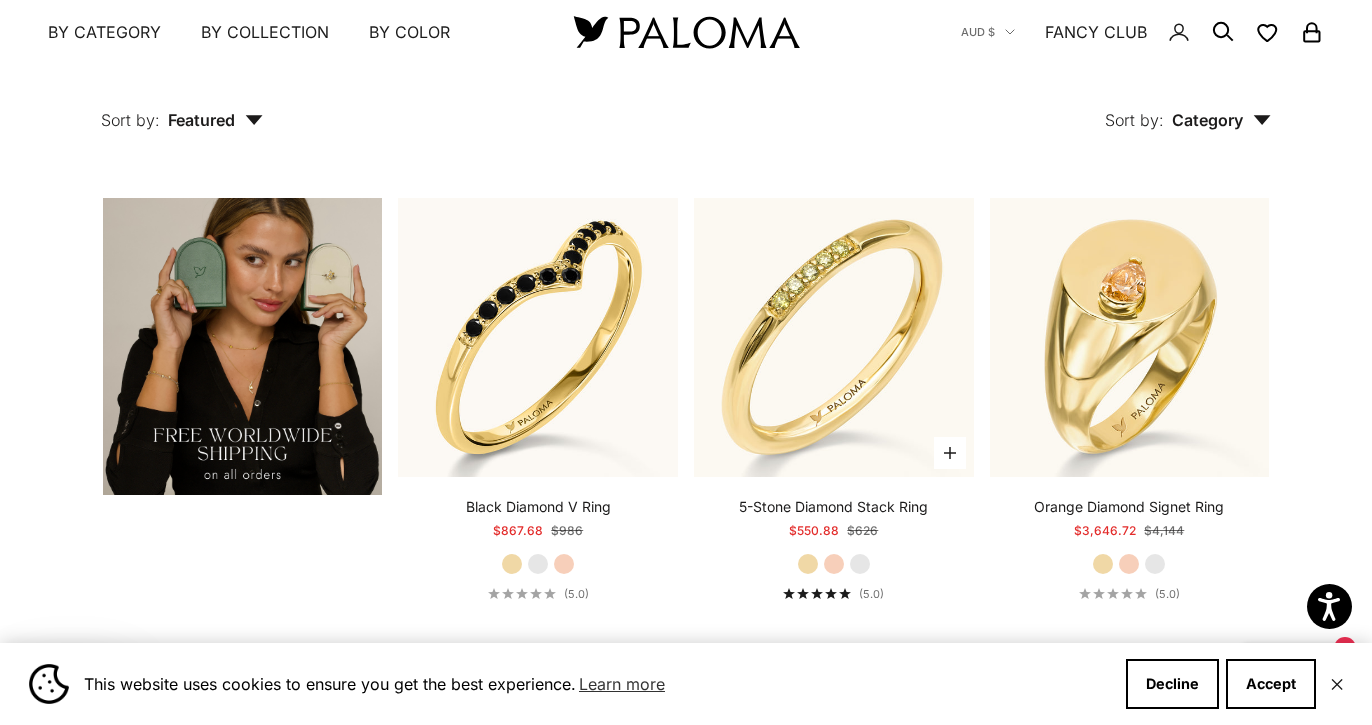 click on "White Gold" at bounding box center [860, 564] 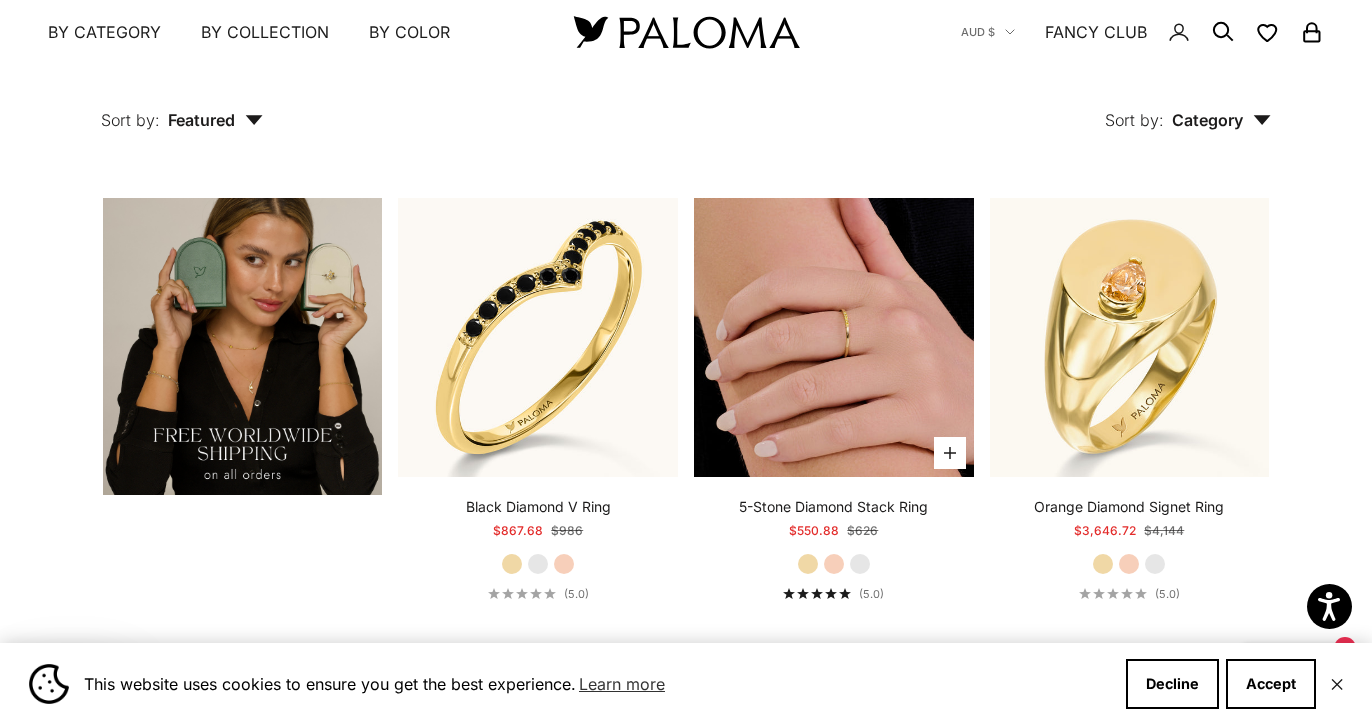 click at bounding box center [834, 338] 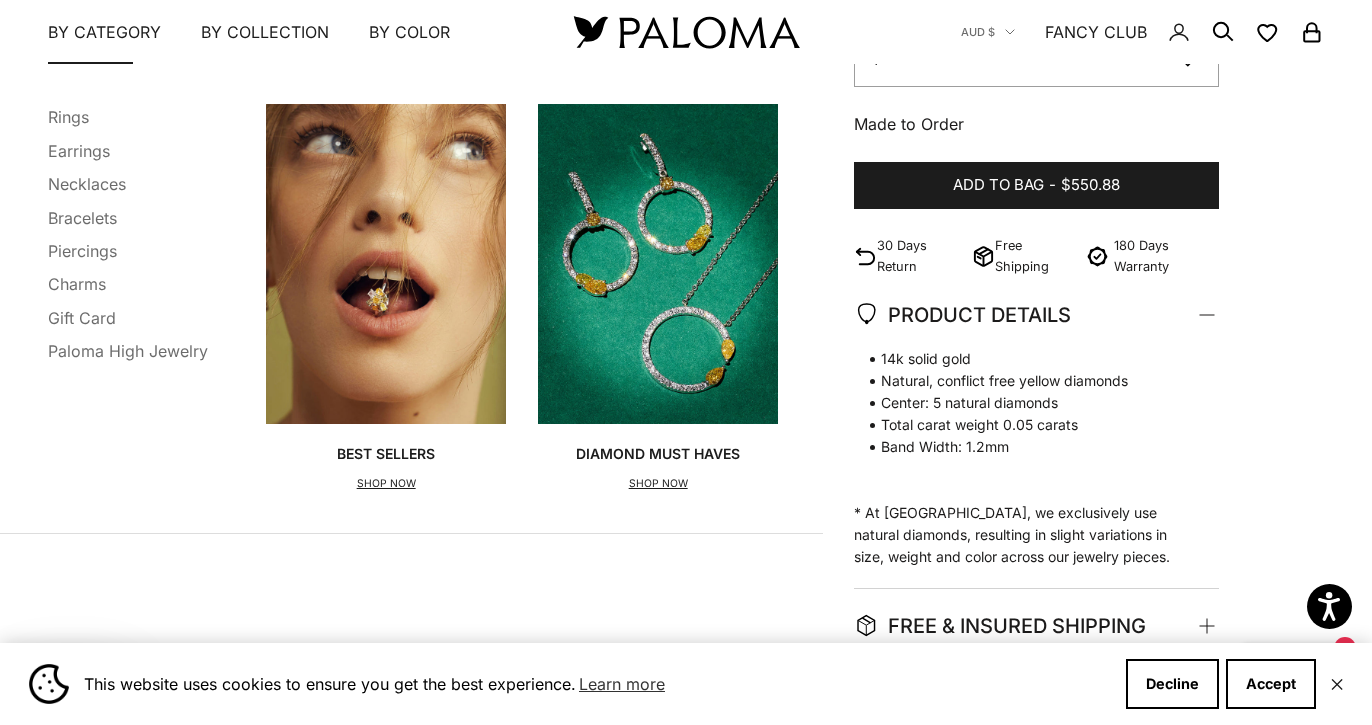 scroll, scrollTop: 0, scrollLeft: 0, axis: both 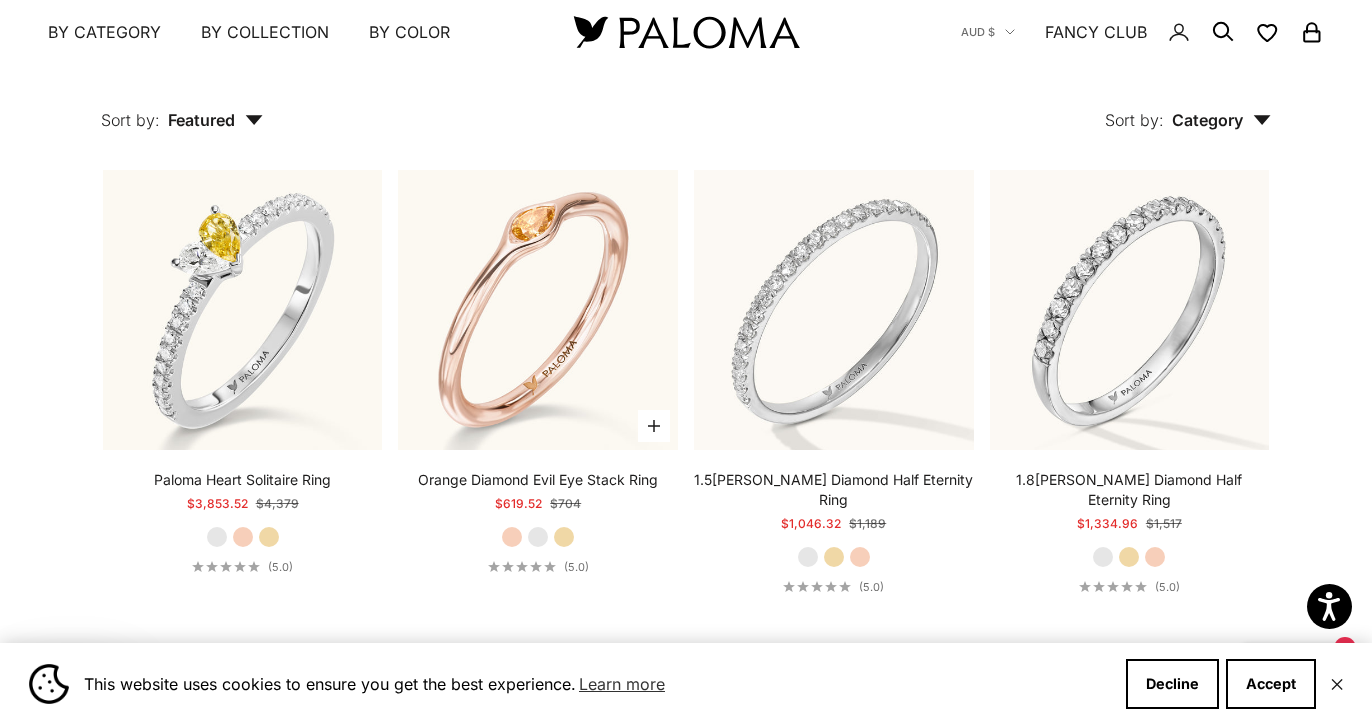 click on "White Gold" at bounding box center (538, 537) 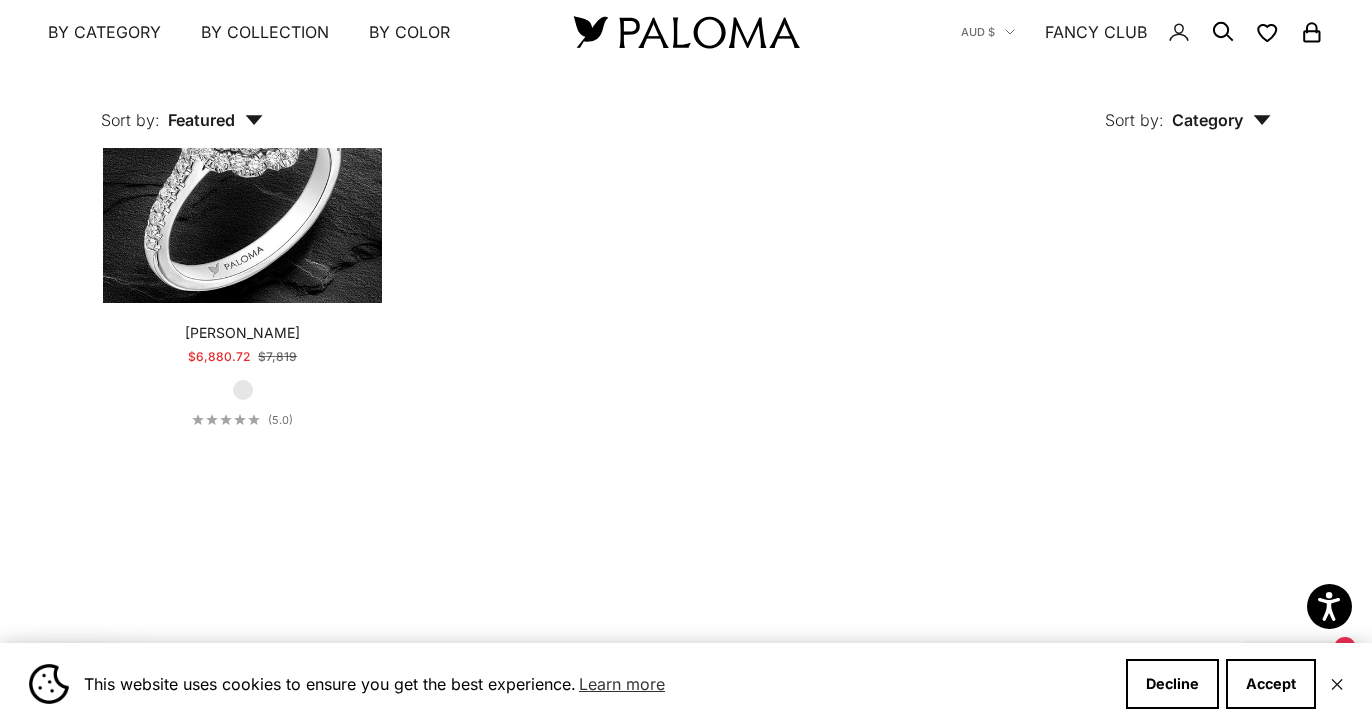 scroll, scrollTop: 6266, scrollLeft: 0, axis: vertical 